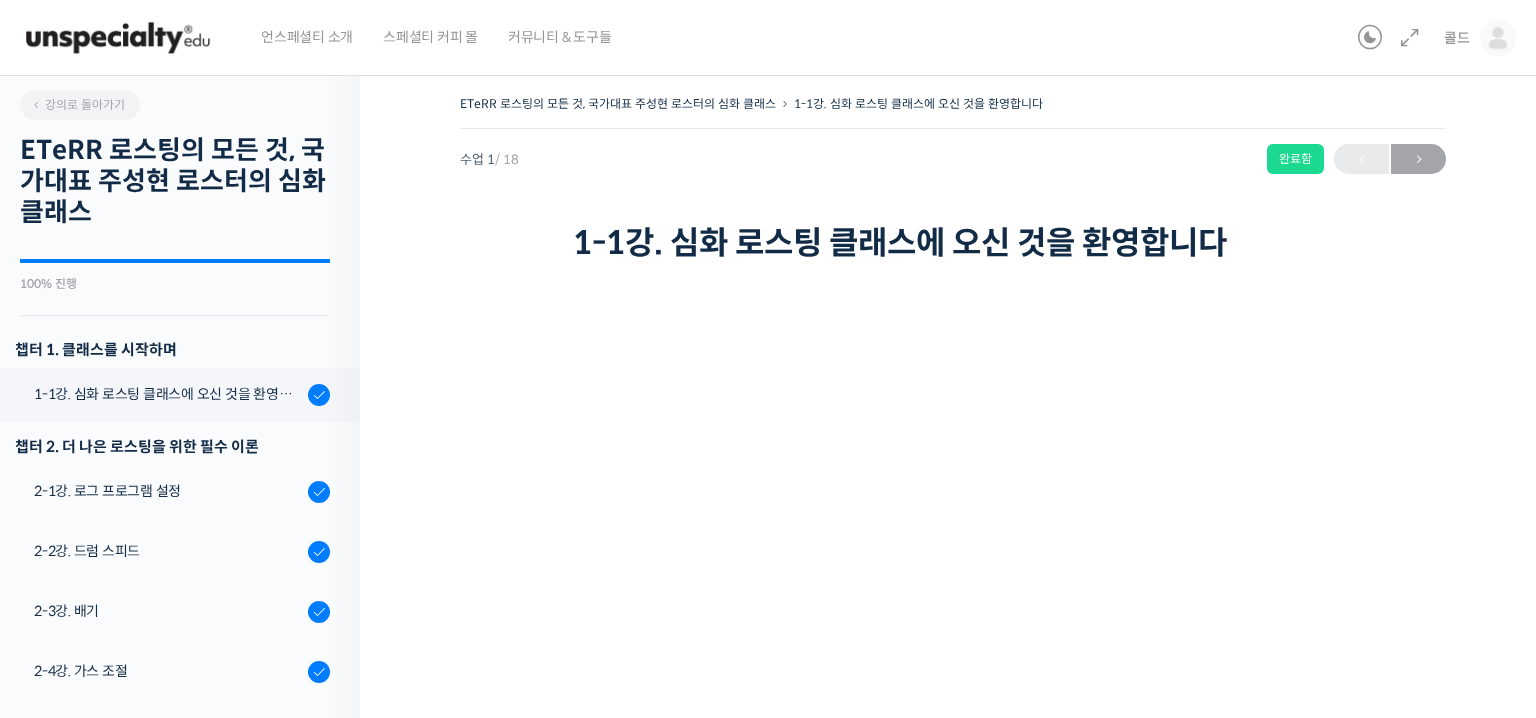 click on "콜드" at bounding box center [1480, 38] 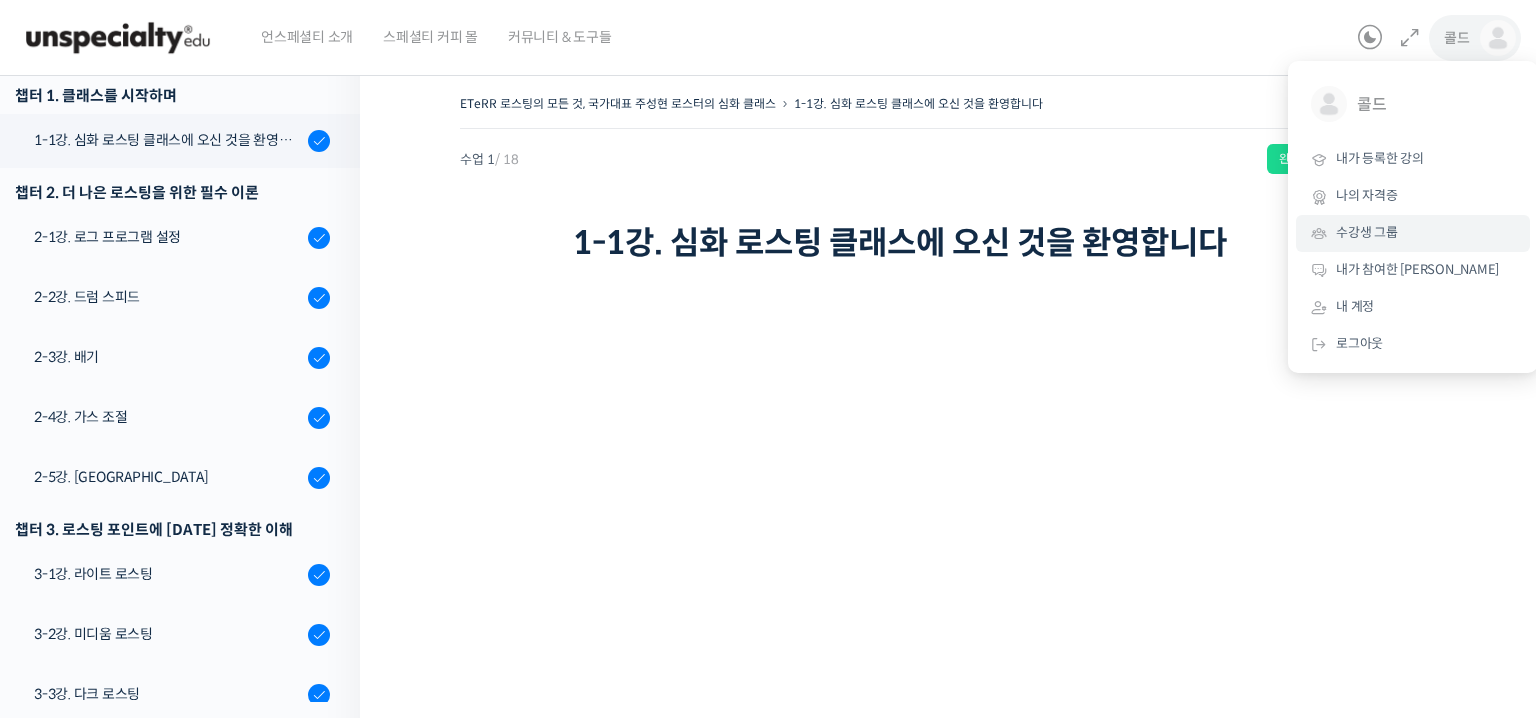 click on "수강생 그룹" at bounding box center (1367, 232) 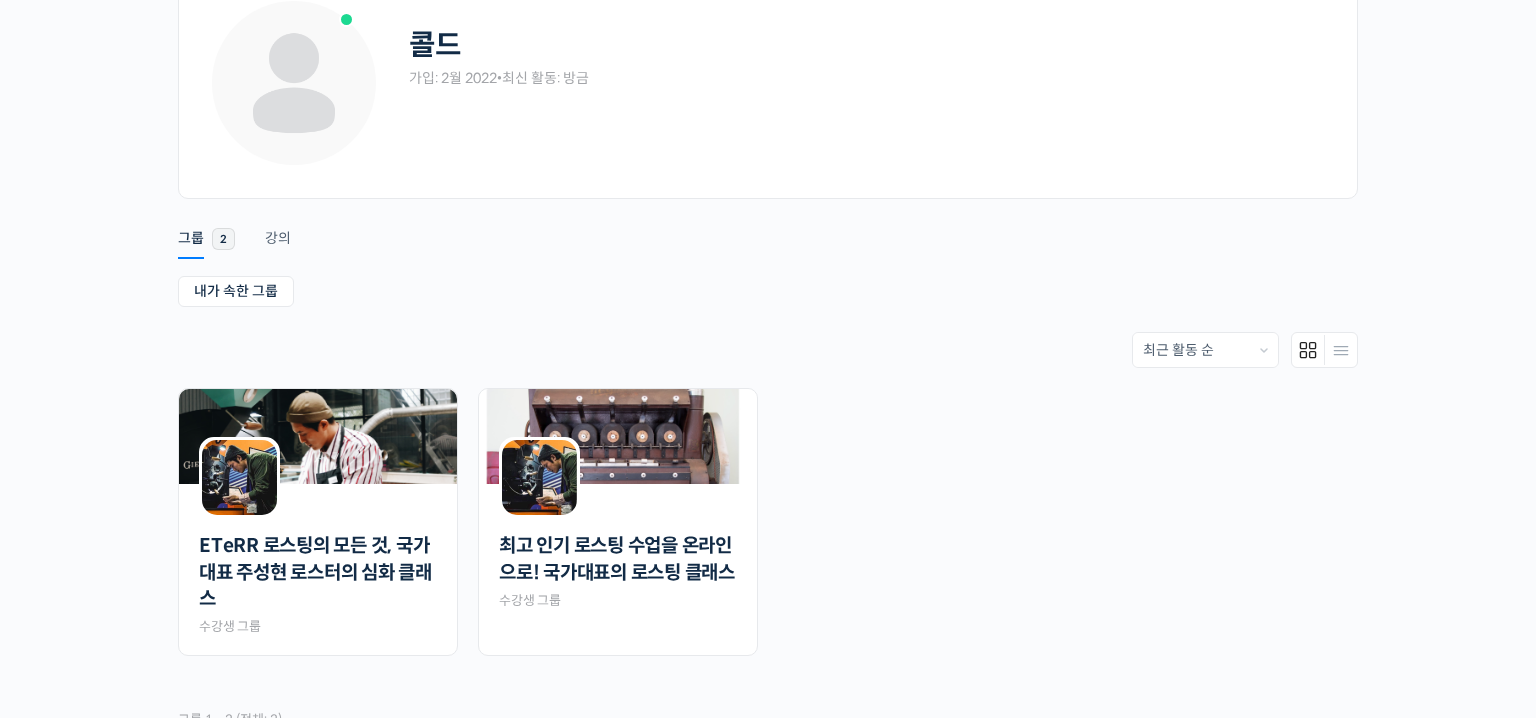 scroll, scrollTop: 300, scrollLeft: 0, axis: vertical 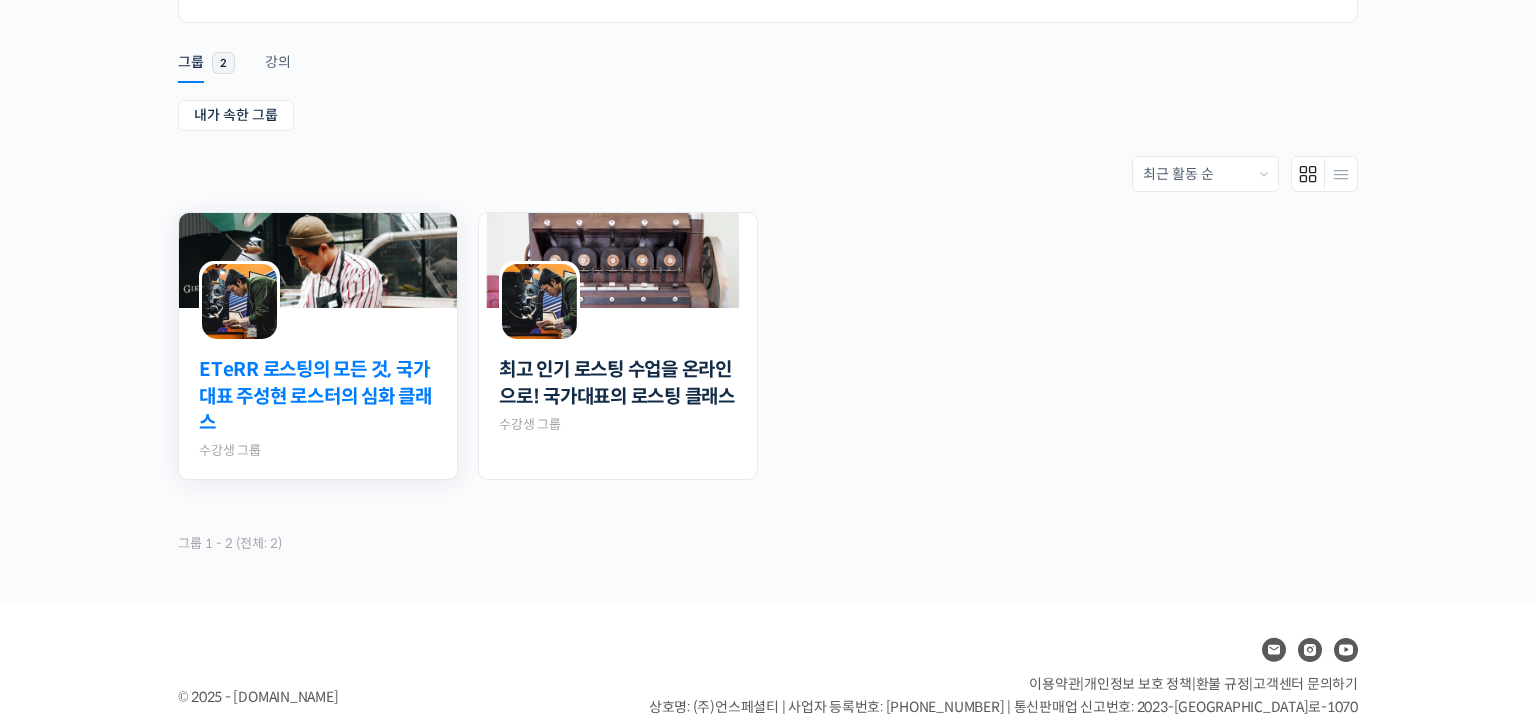 click on "ETeRR 로스팅의 모든 것, 국가대표 주성현 로스터의 심화 클래스" at bounding box center [318, 397] 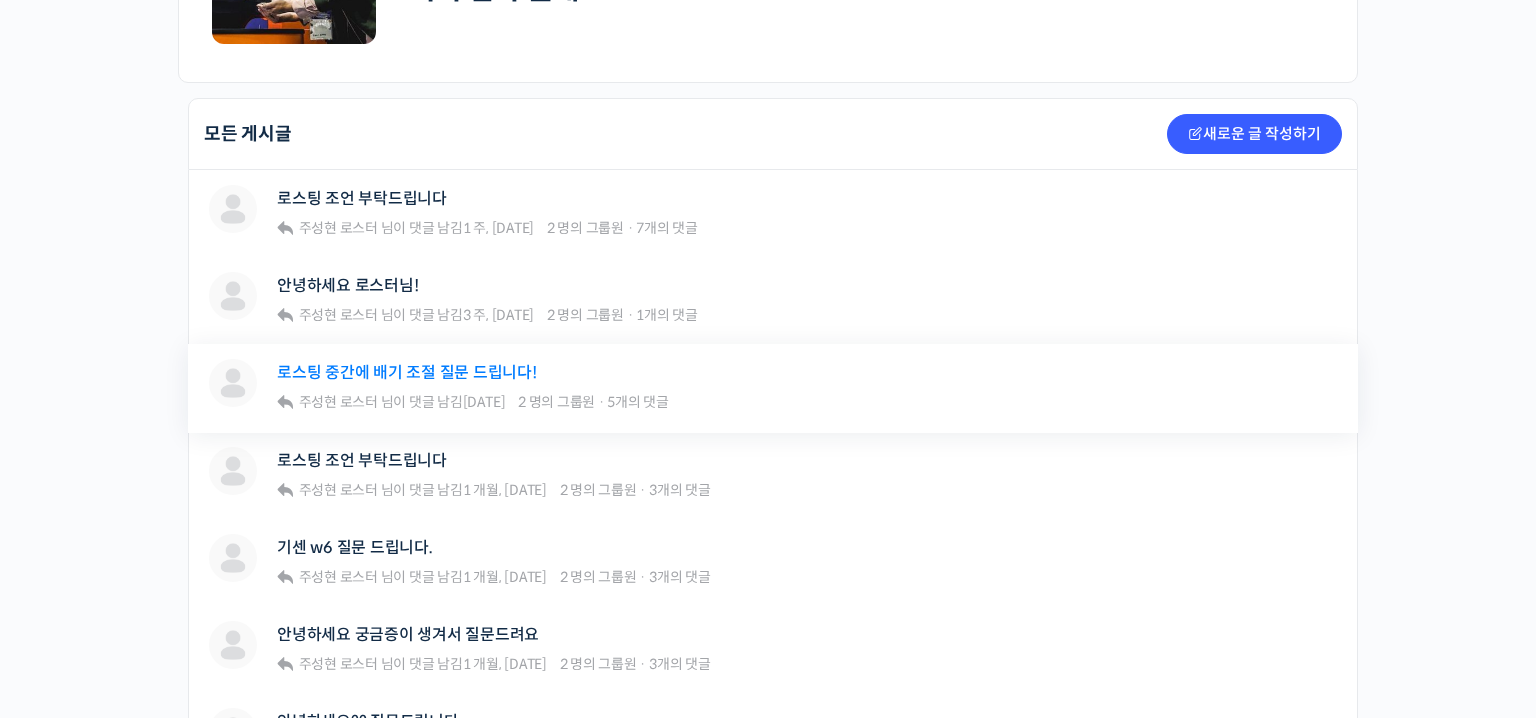 scroll, scrollTop: 0, scrollLeft: 0, axis: both 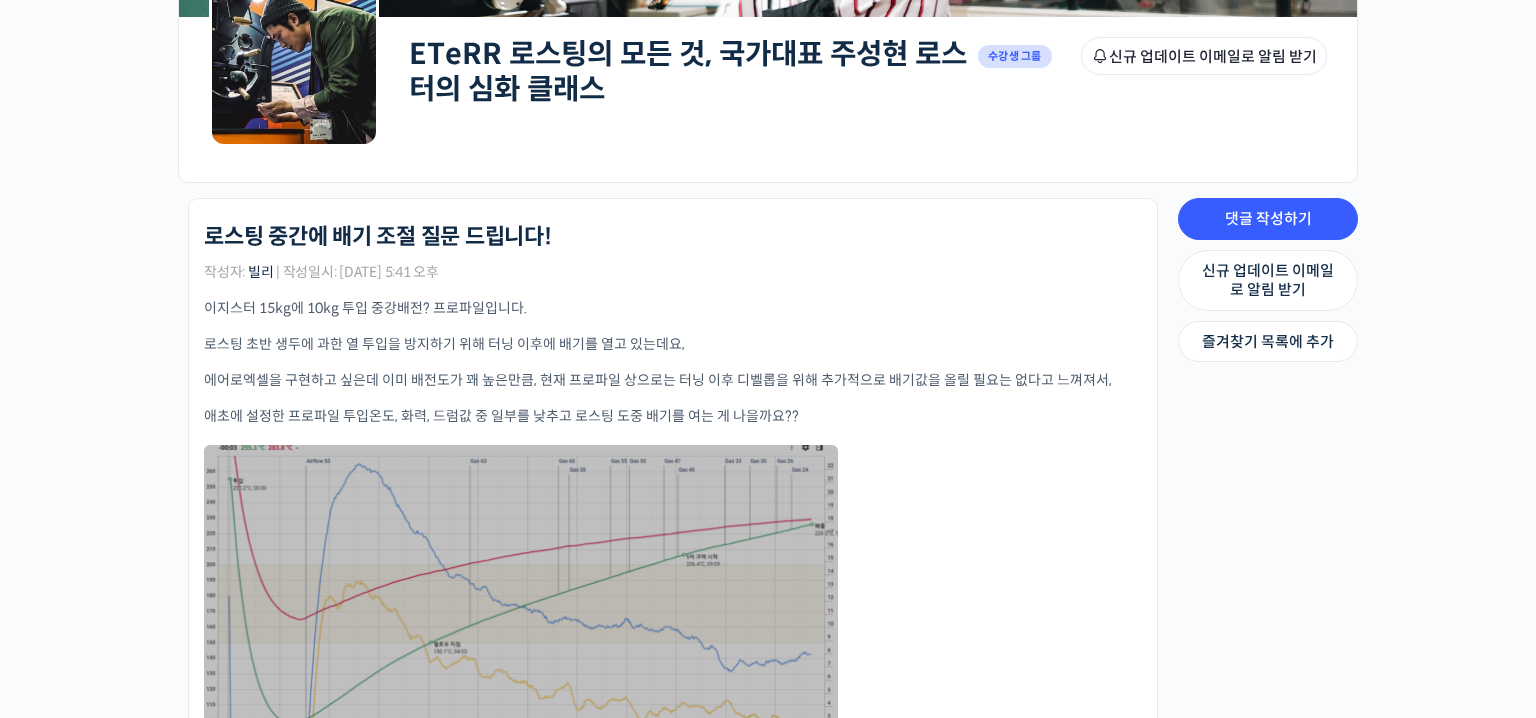 click at bounding box center (521, 643) 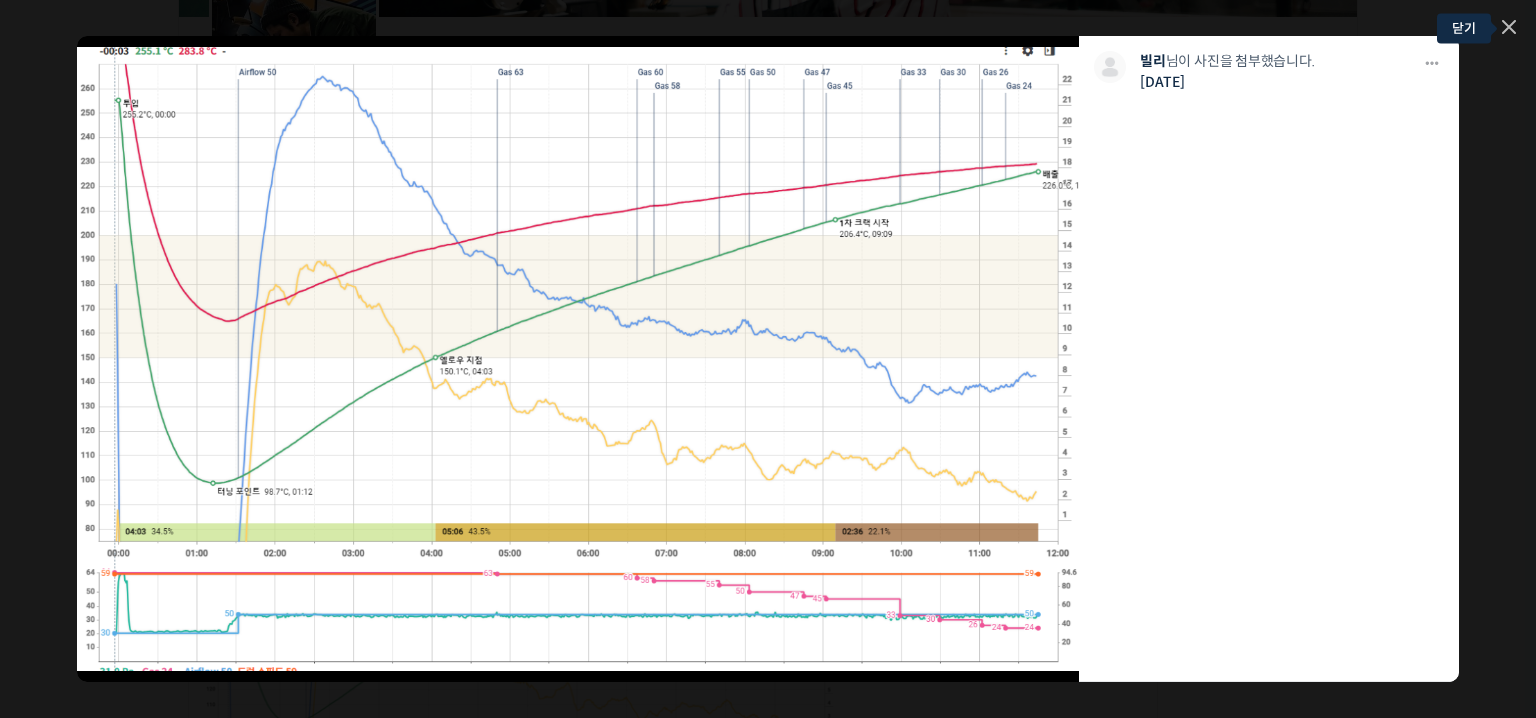 click at bounding box center (1509, 28) 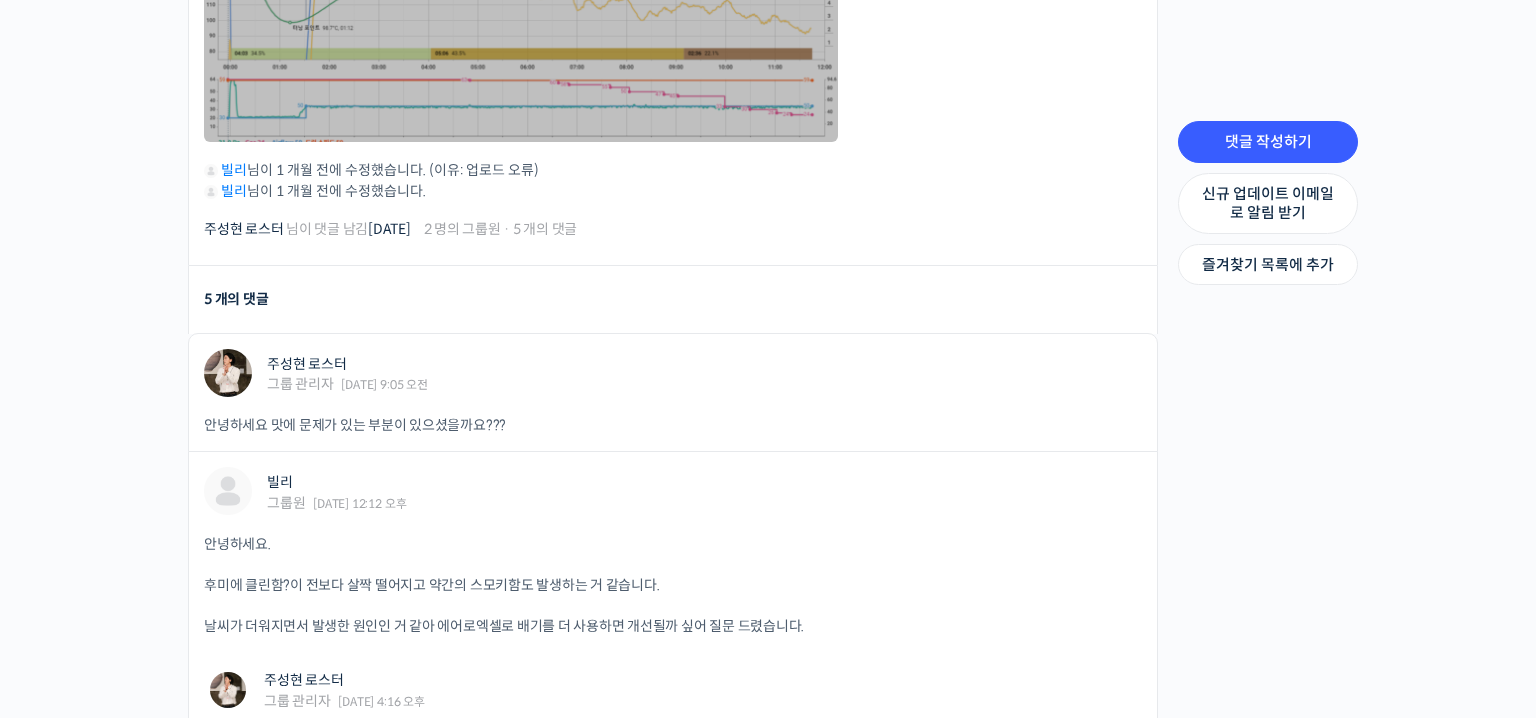 scroll, scrollTop: 700, scrollLeft: 0, axis: vertical 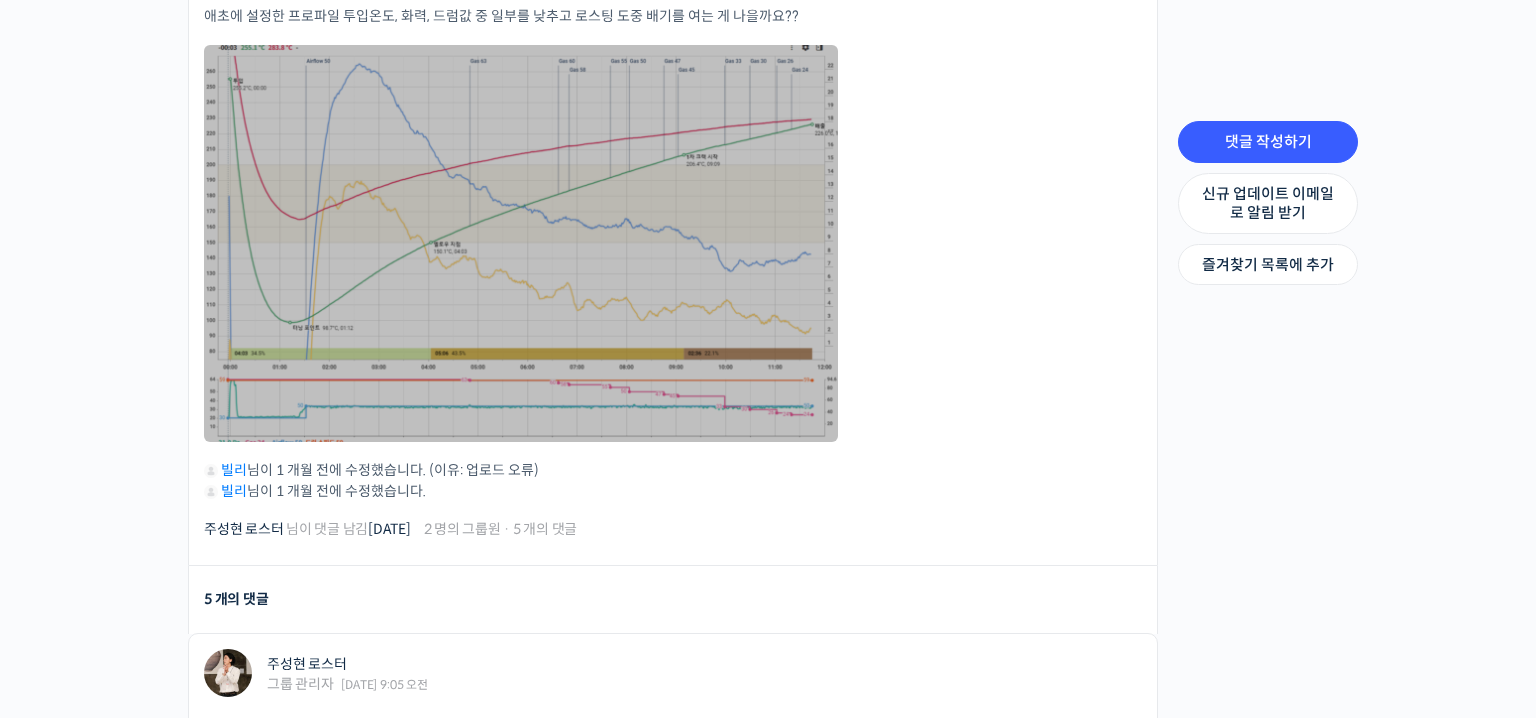 click at bounding box center [521, 243] 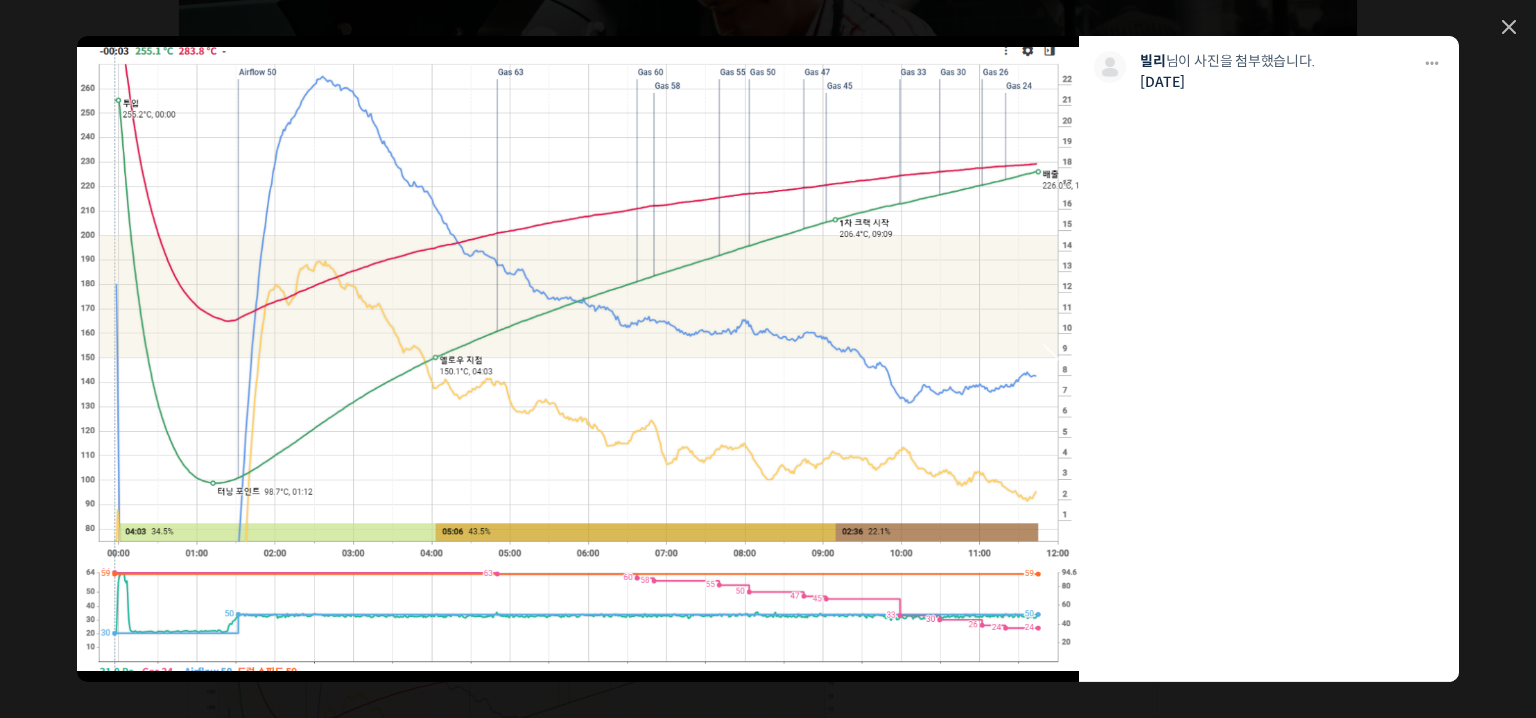 scroll, scrollTop: 100, scrollLeft: 0, axis: vertical 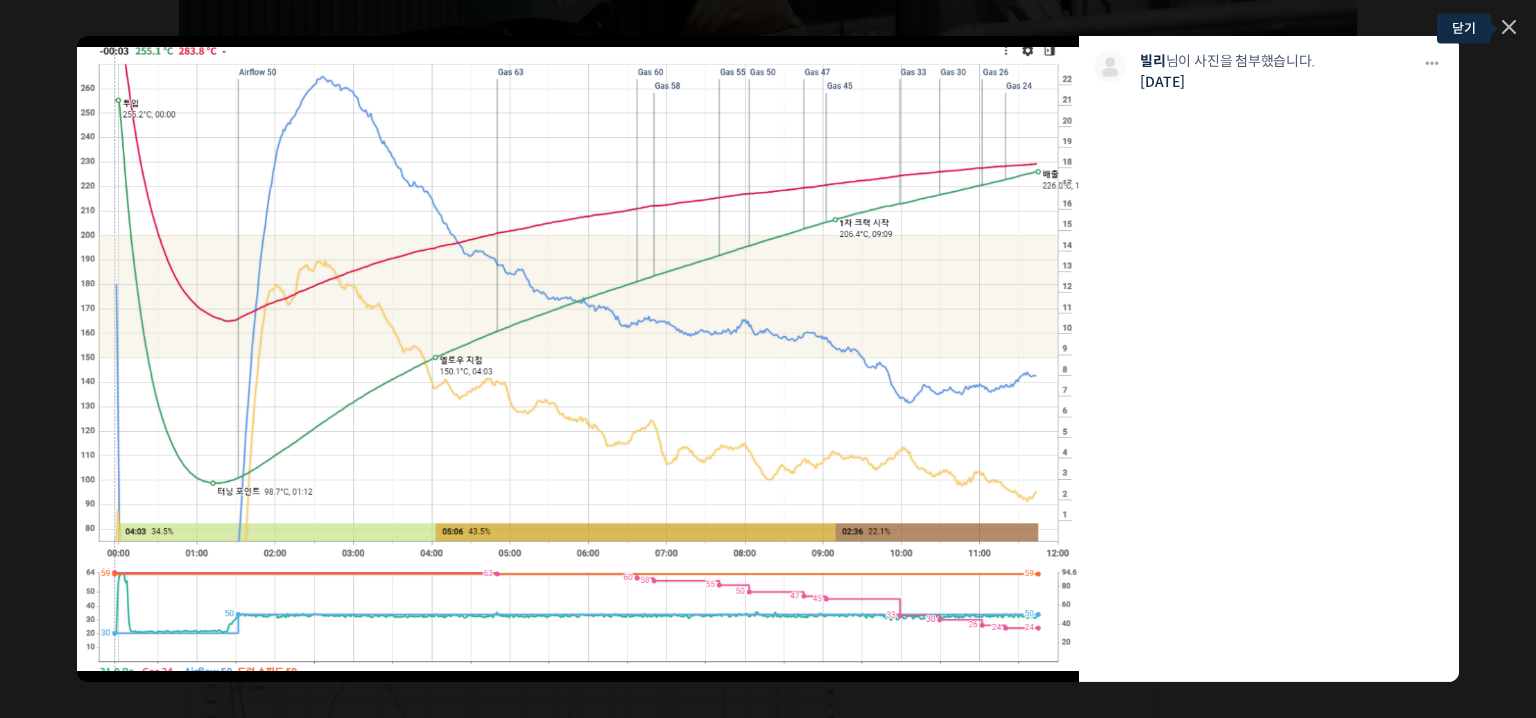 click 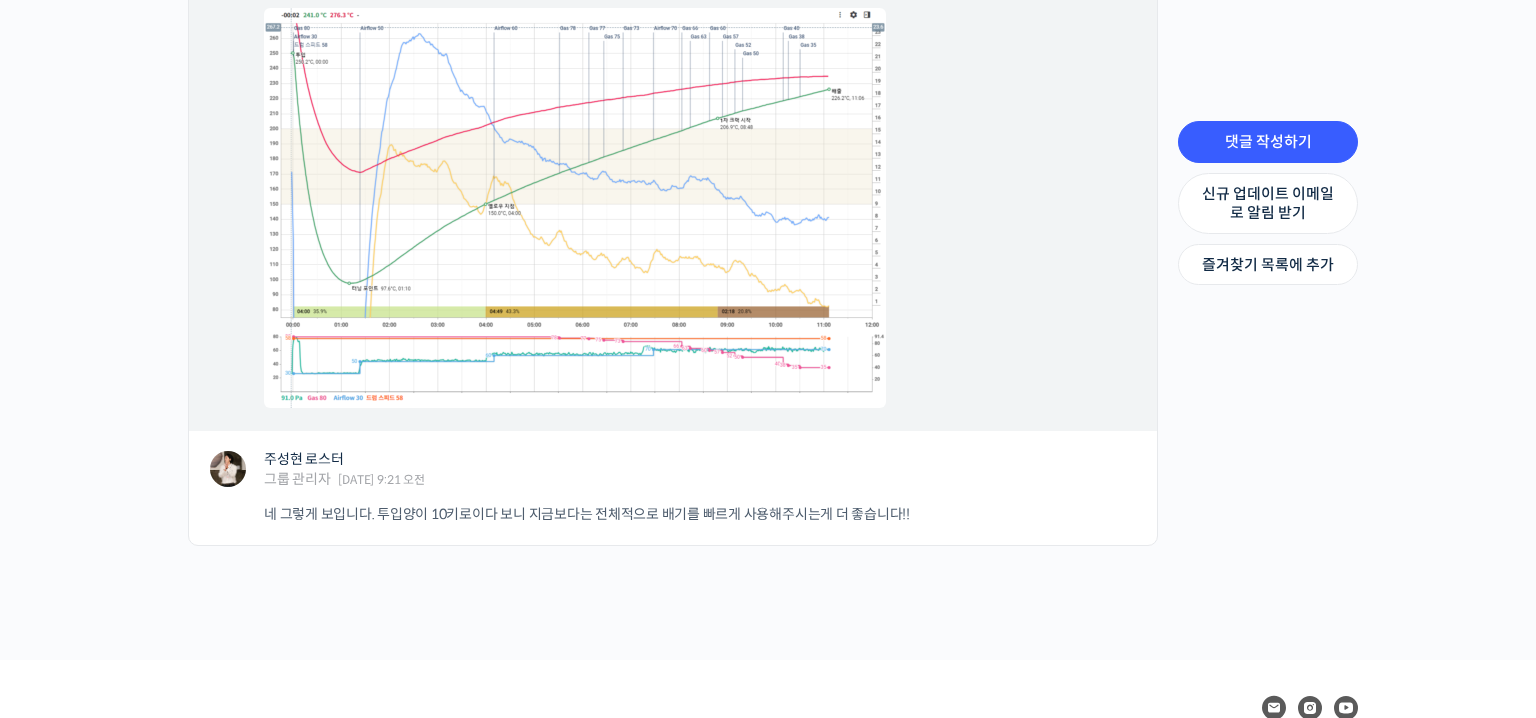 scroll, scrollTop: 2026, scrollLeft: 0, axis: vertical 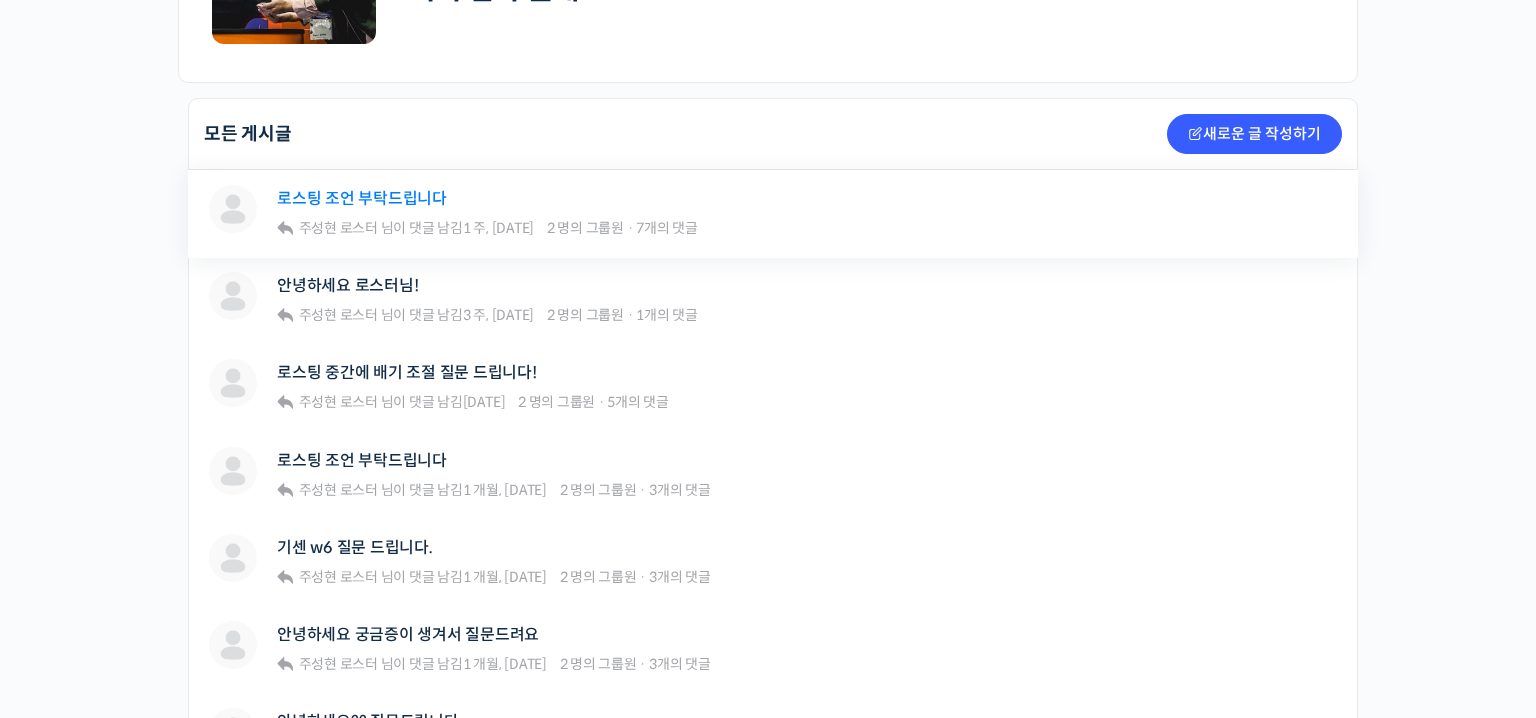 click on "로스팅 조언 부탁드립니다" at bounding box center [362, 198] 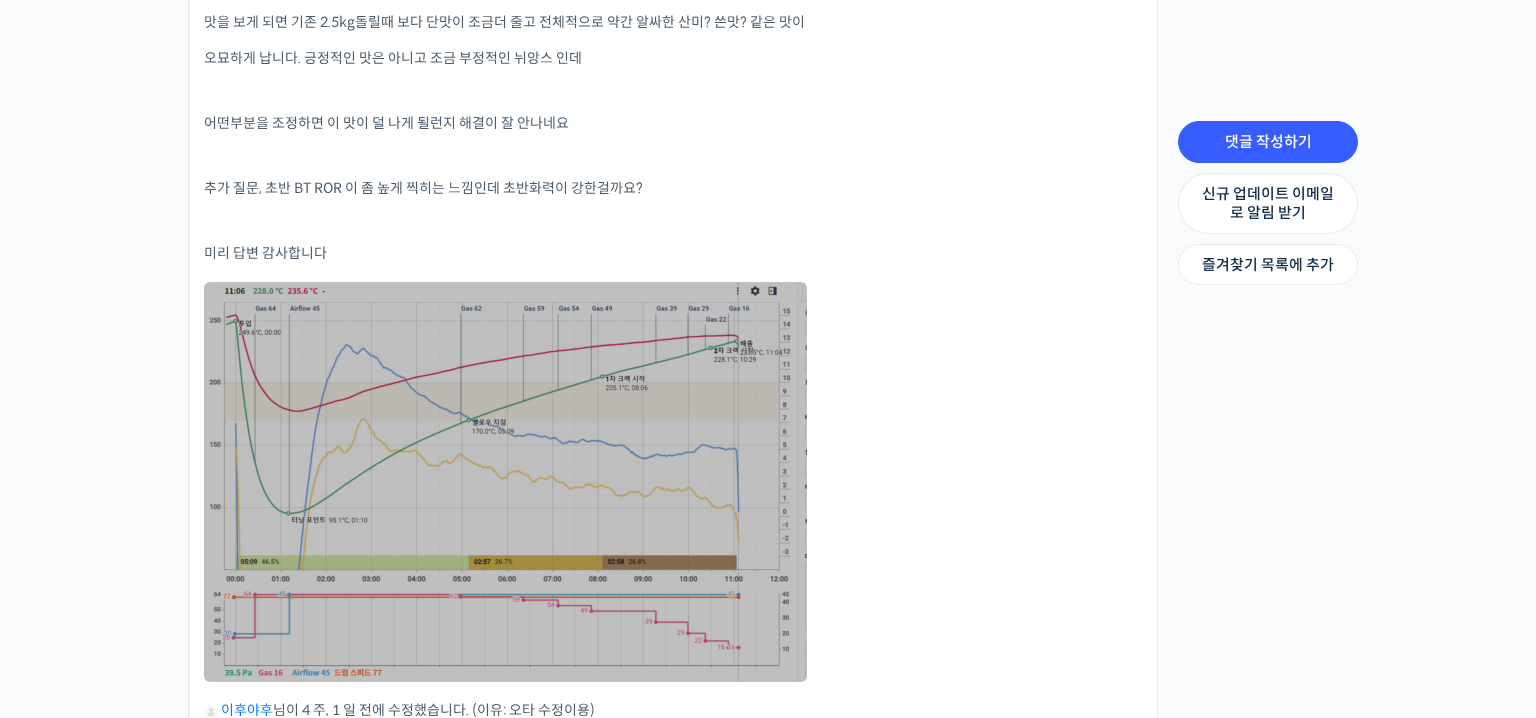 scroll, scrollTop: 900, scrollLeft: 0, axis: vertical 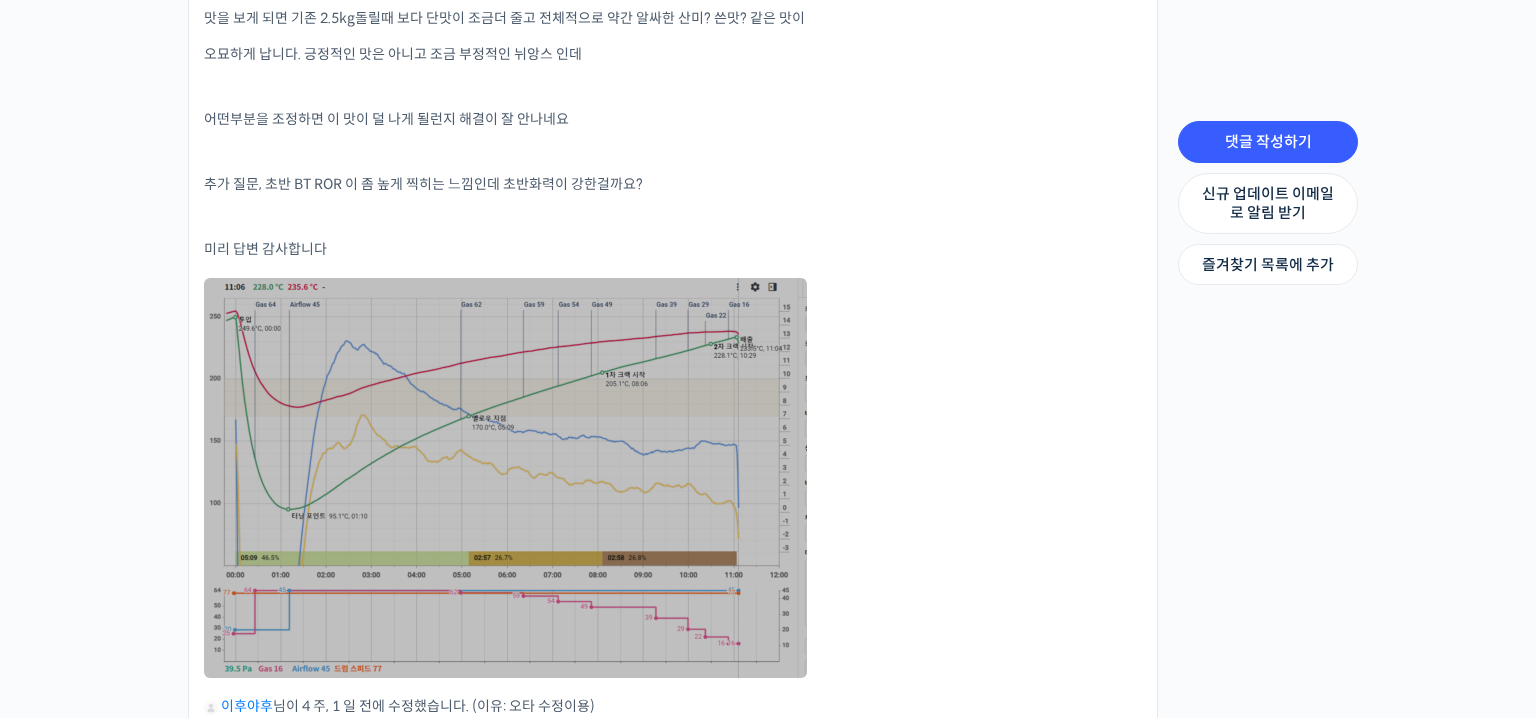 click at bounding box center [505, 478] 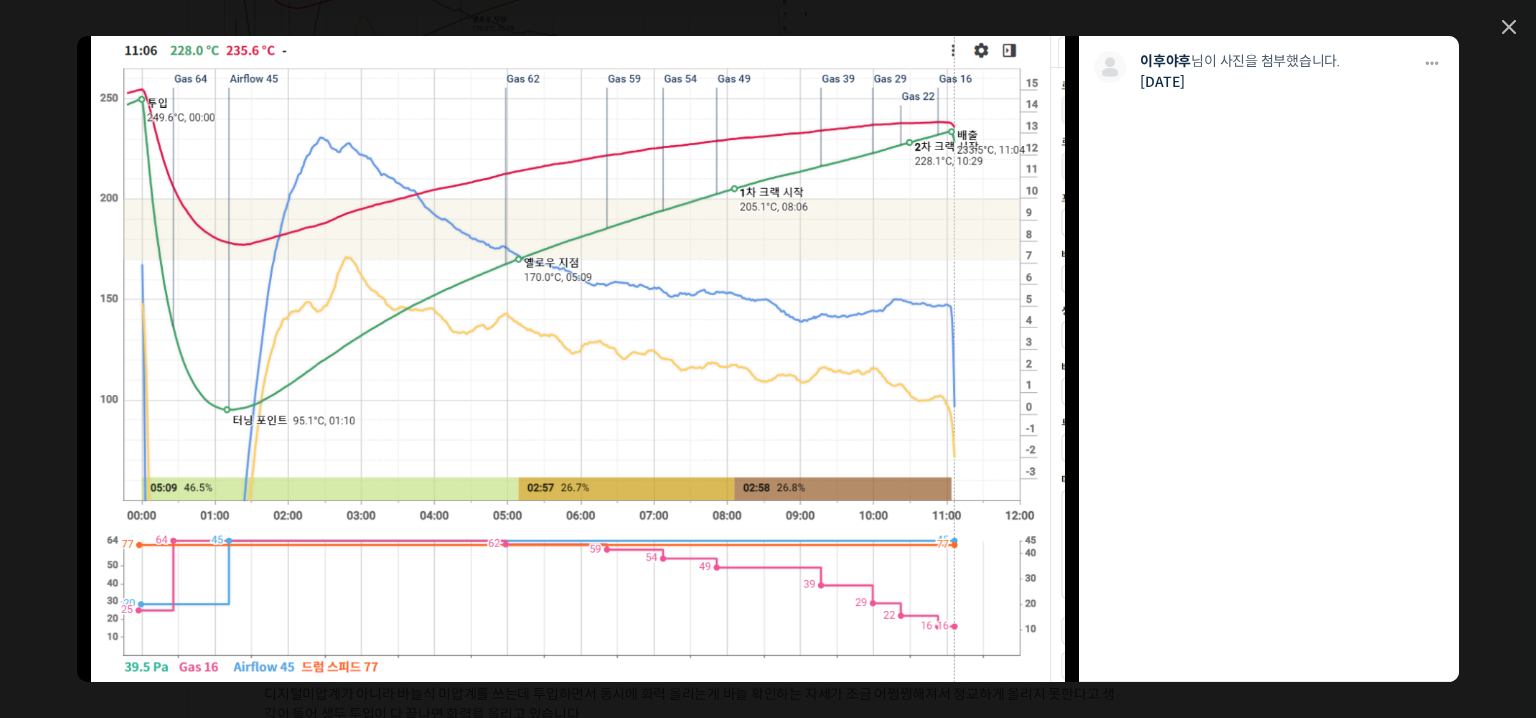 scroll, scrollTop: 1300, scrollLeft: 0, axis: vertical 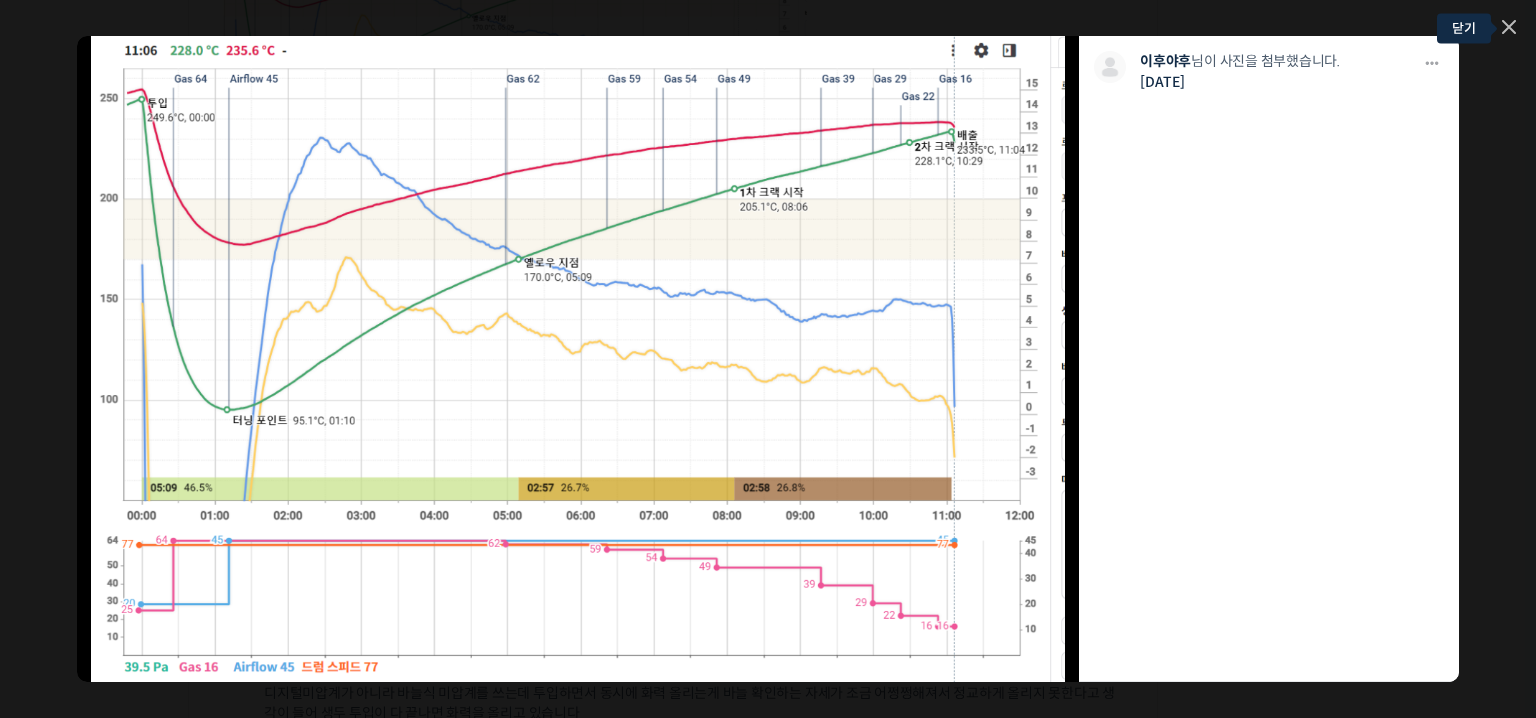 click 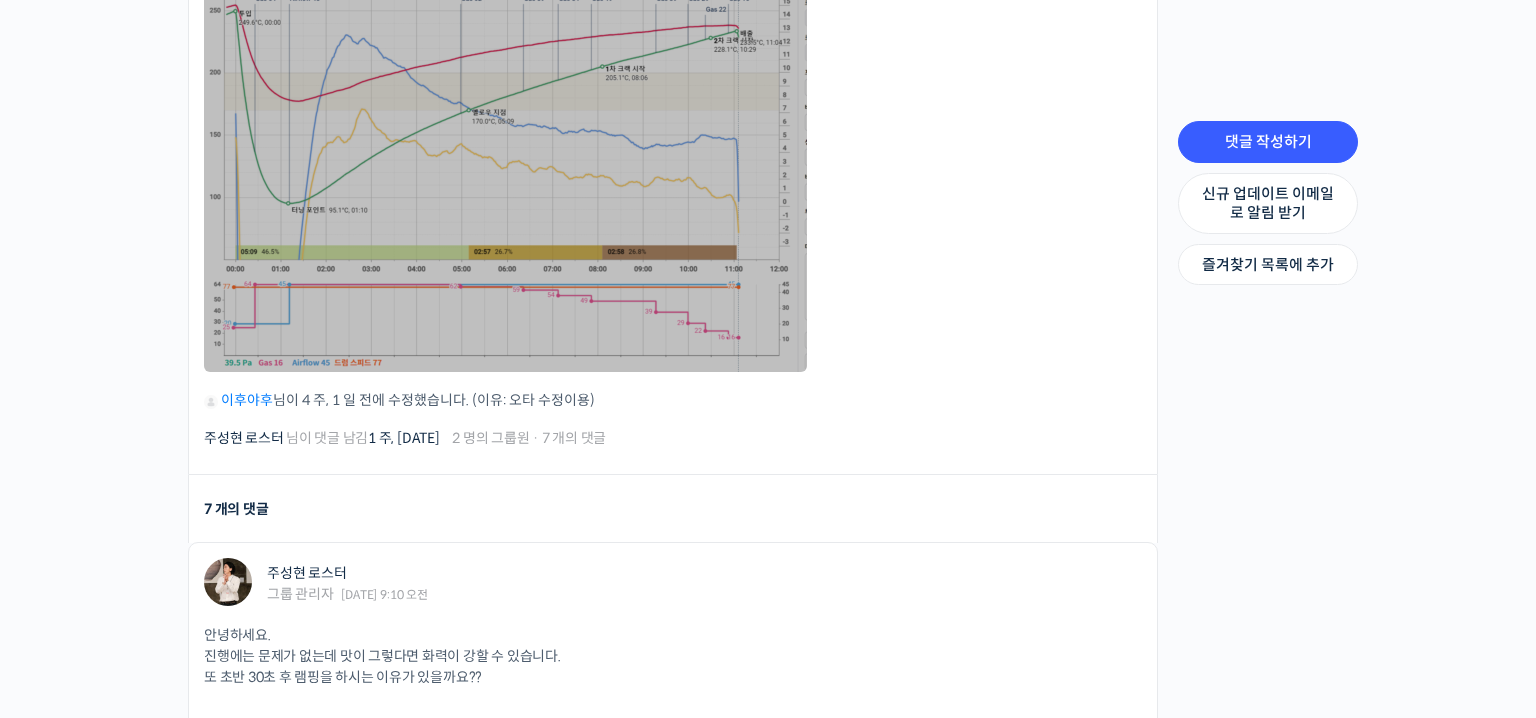 scroll, scrollTop: 1100, scrollLeft: 0, axis: vertical 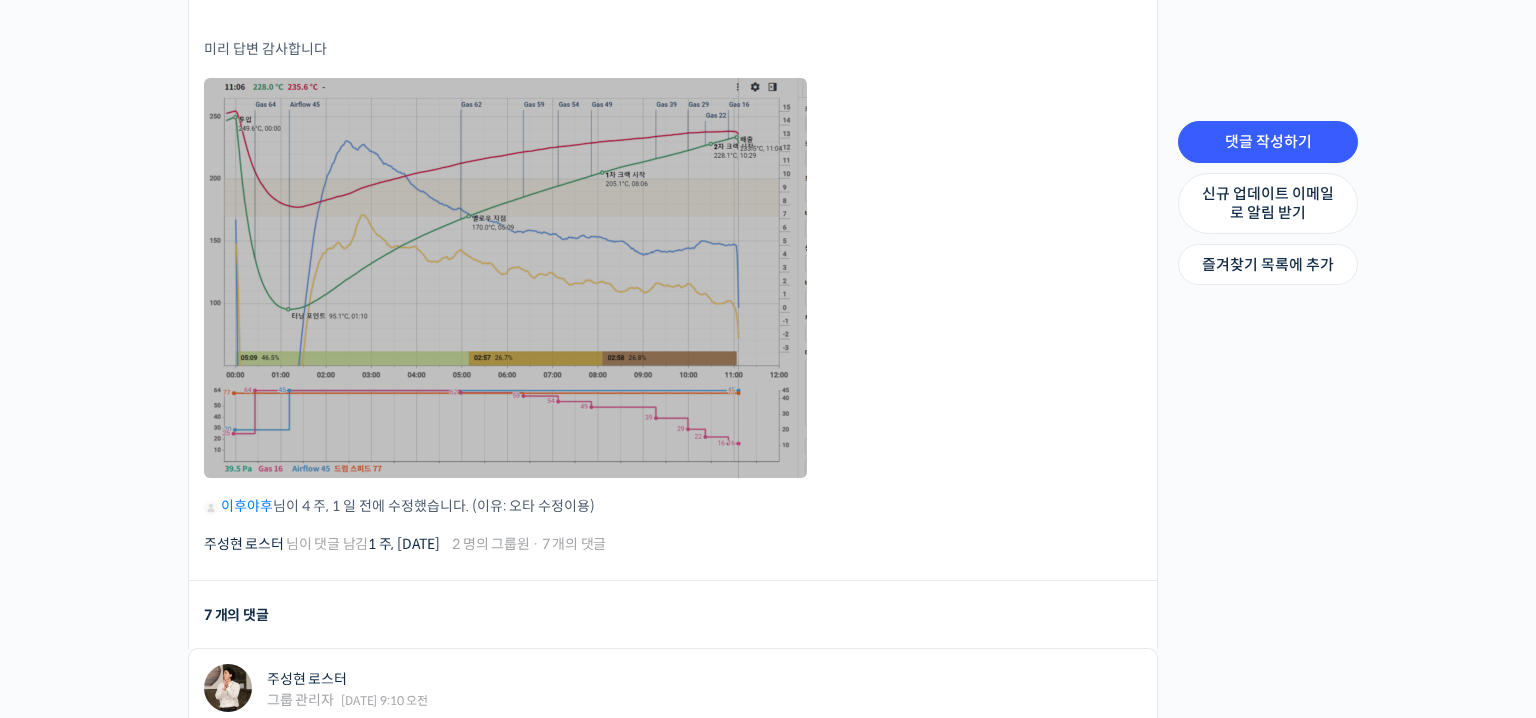 click at bounding box center [505, 278] 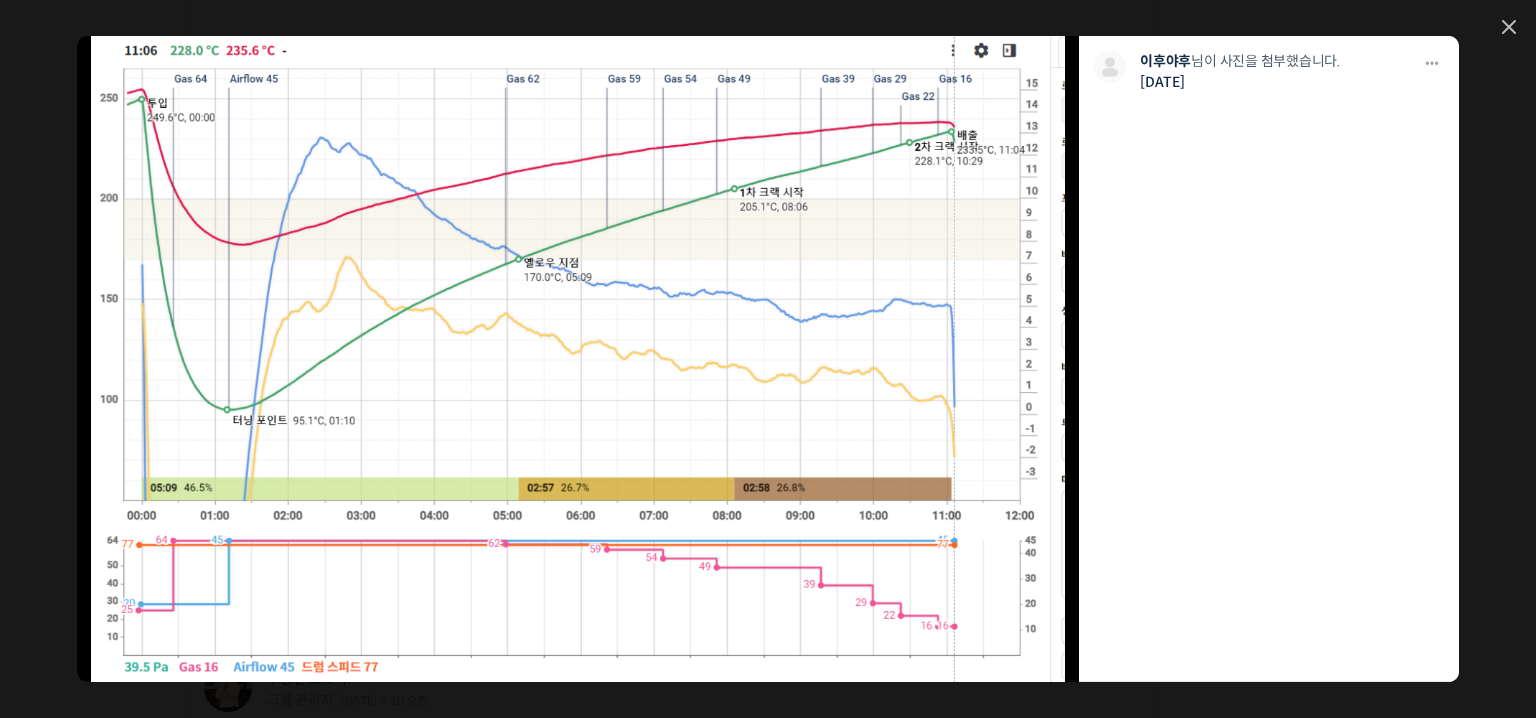 click on "모두 공개 모든 회원 나만 보기
다운로드
다운로드
이후야후  님이 사진을 첨부했습니다.
4주 전" at bounding box center (768, 359) 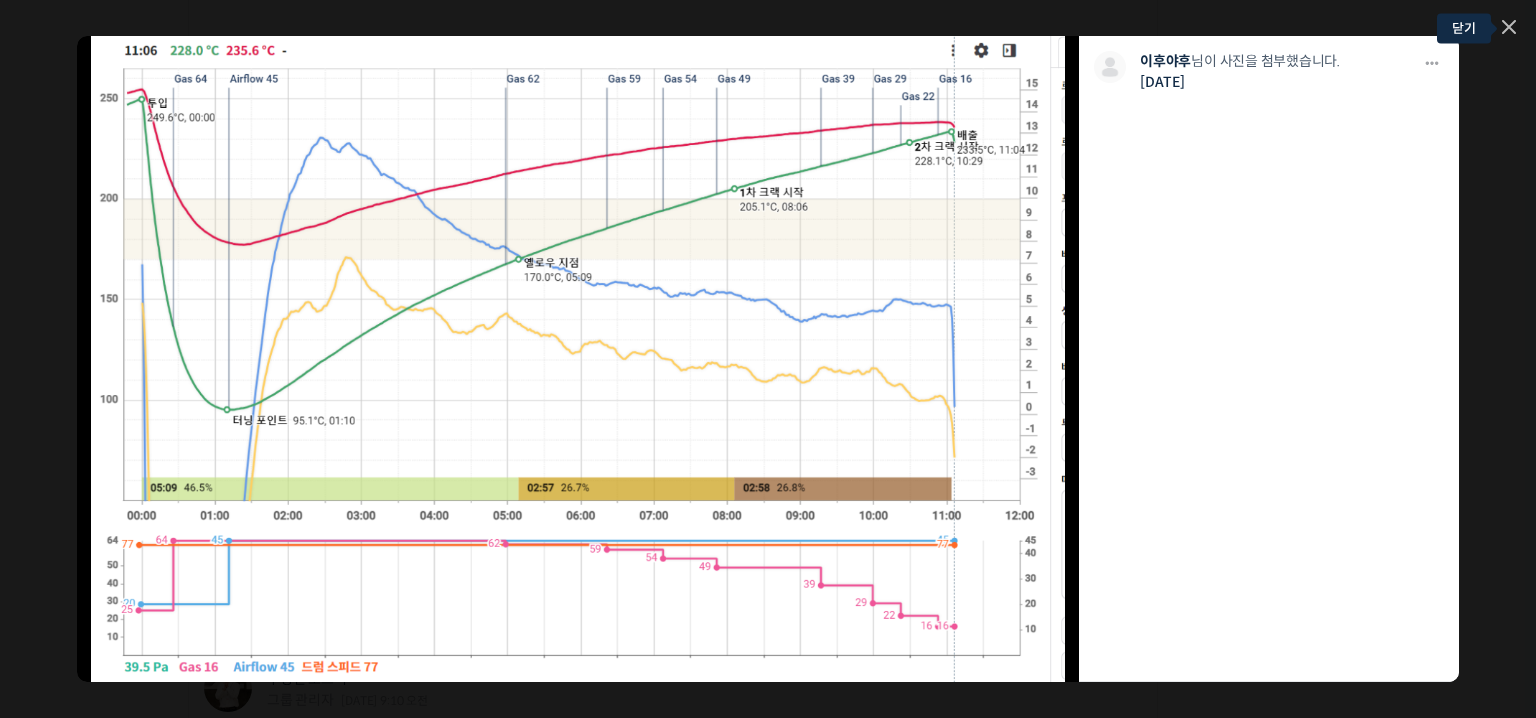 click 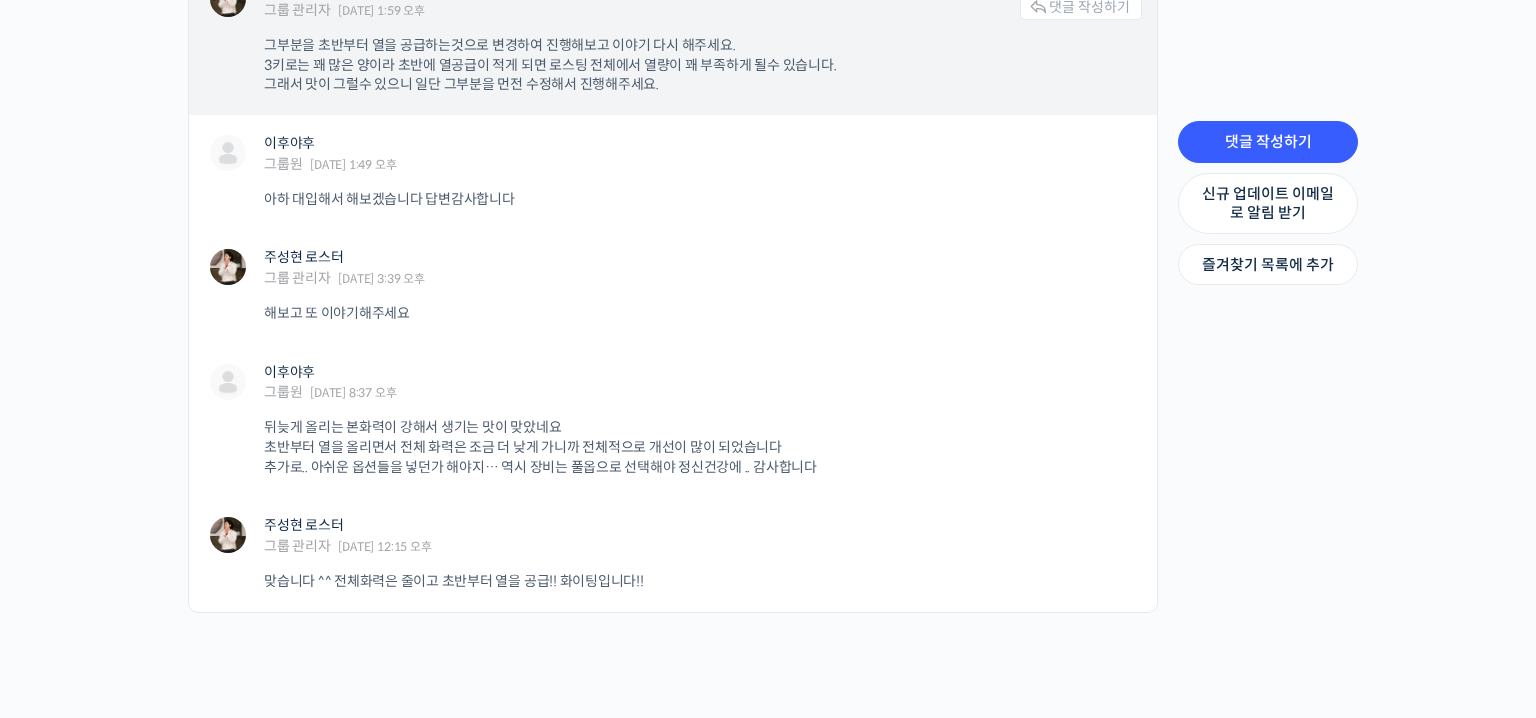 scroll, scrollTop: 2100, scrollLeft: 0, axis: vertical 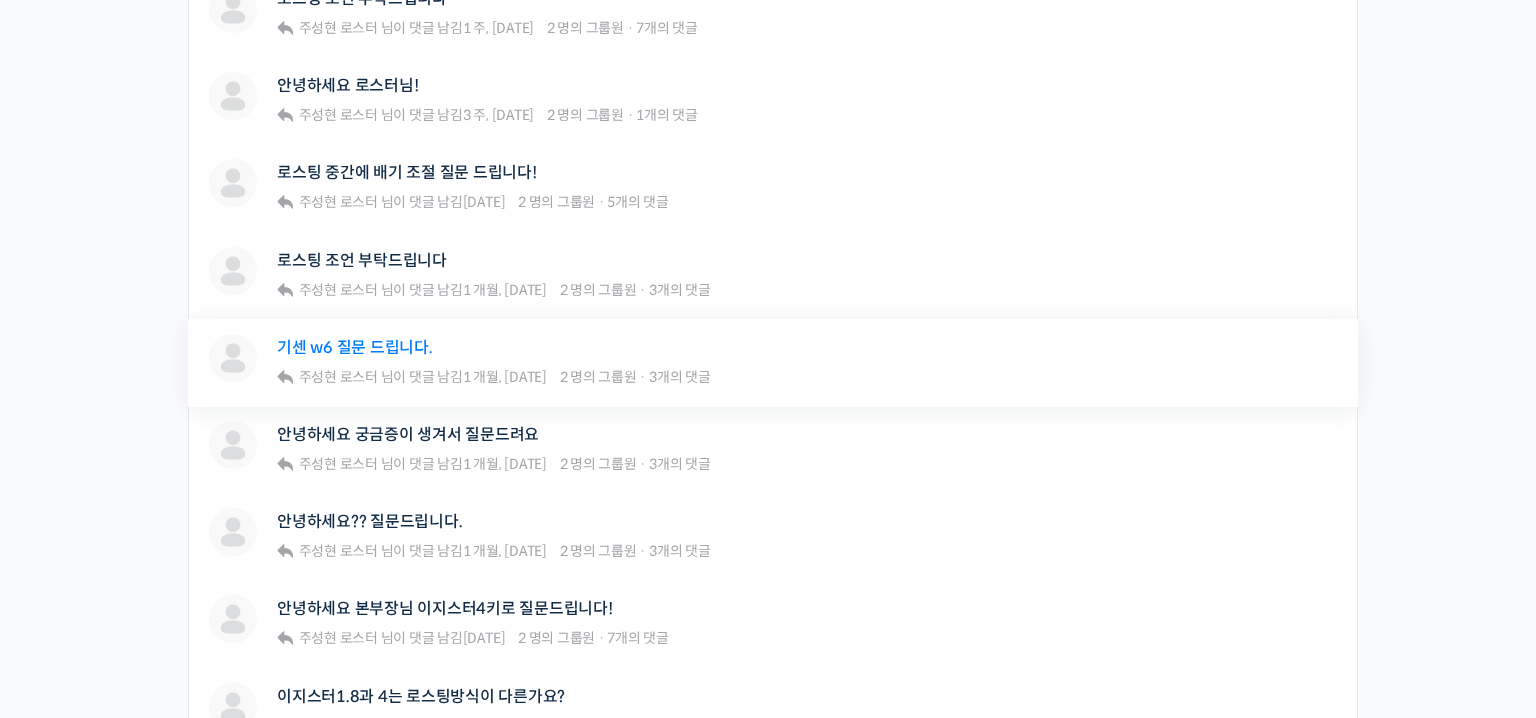 click on "기센 w6 질문 드립니다." at bounding box center [355, 347] 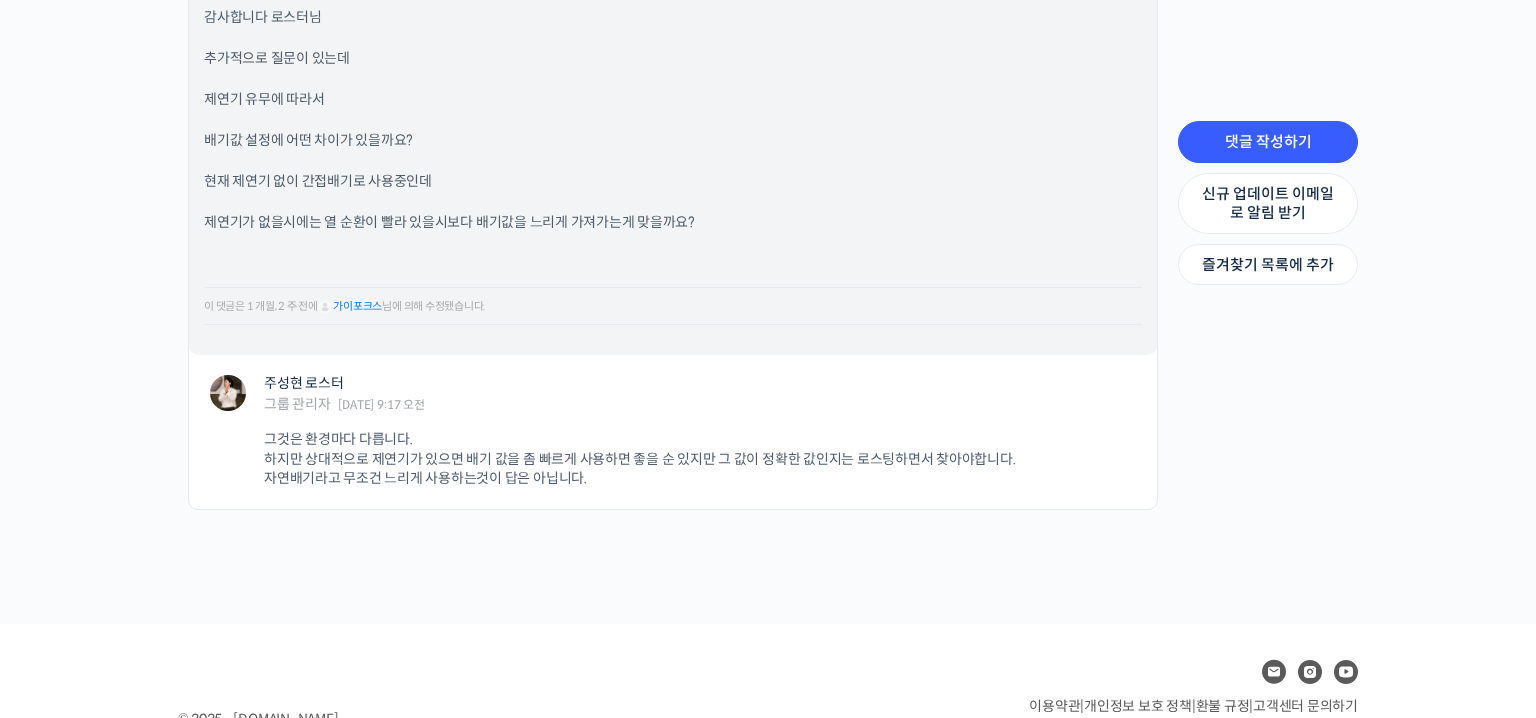 scroll, scrollTop: 1700, scrollLeft: 0, axis: vertical 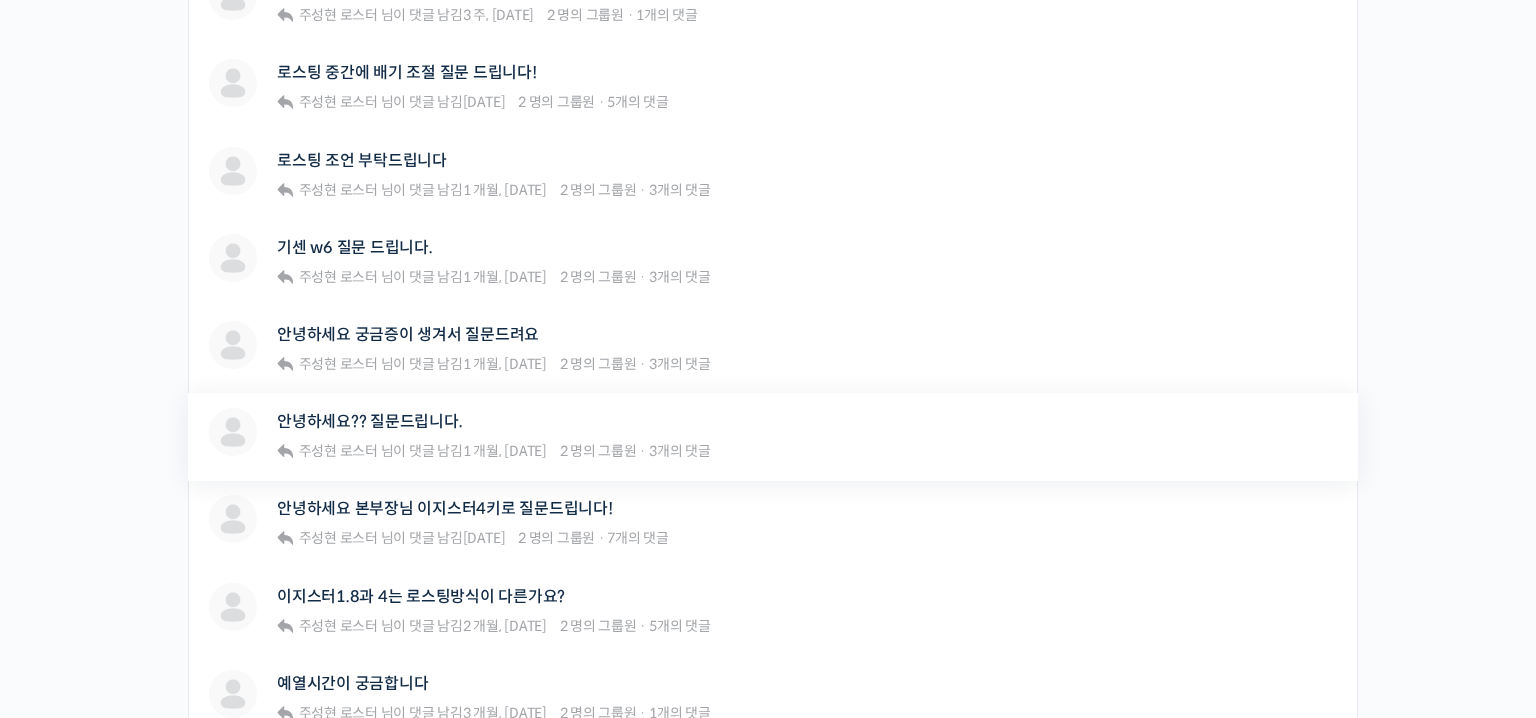 click on "안녕하세요?? 질문드립니다.
주성현 로스터 							  님이 댓글 남김  1 개월, [DATE]
2 명의 그룹원
·
3개의 댓글" at bounding box center [494, 436] 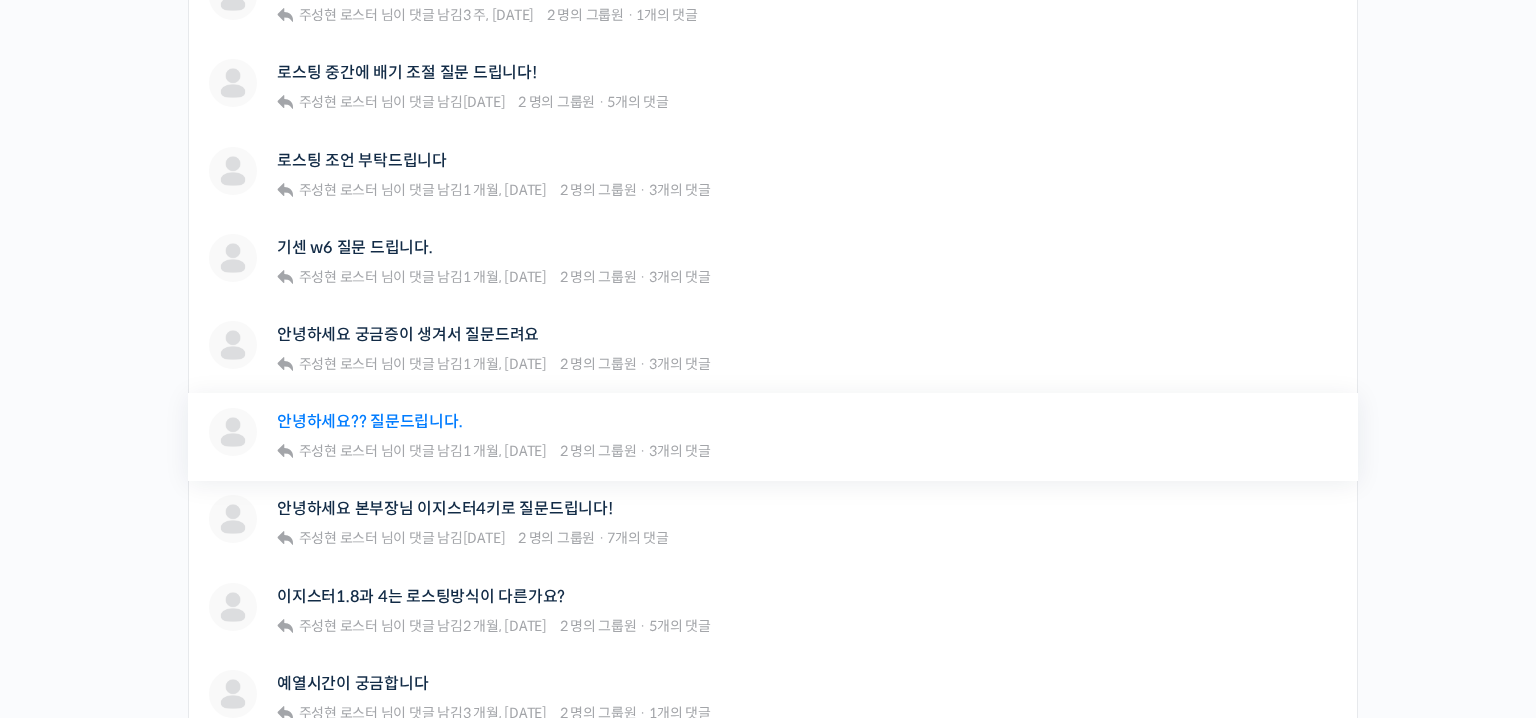 click on "안녕하세요?? 질문드립니다." at bounding box center [369, 421] 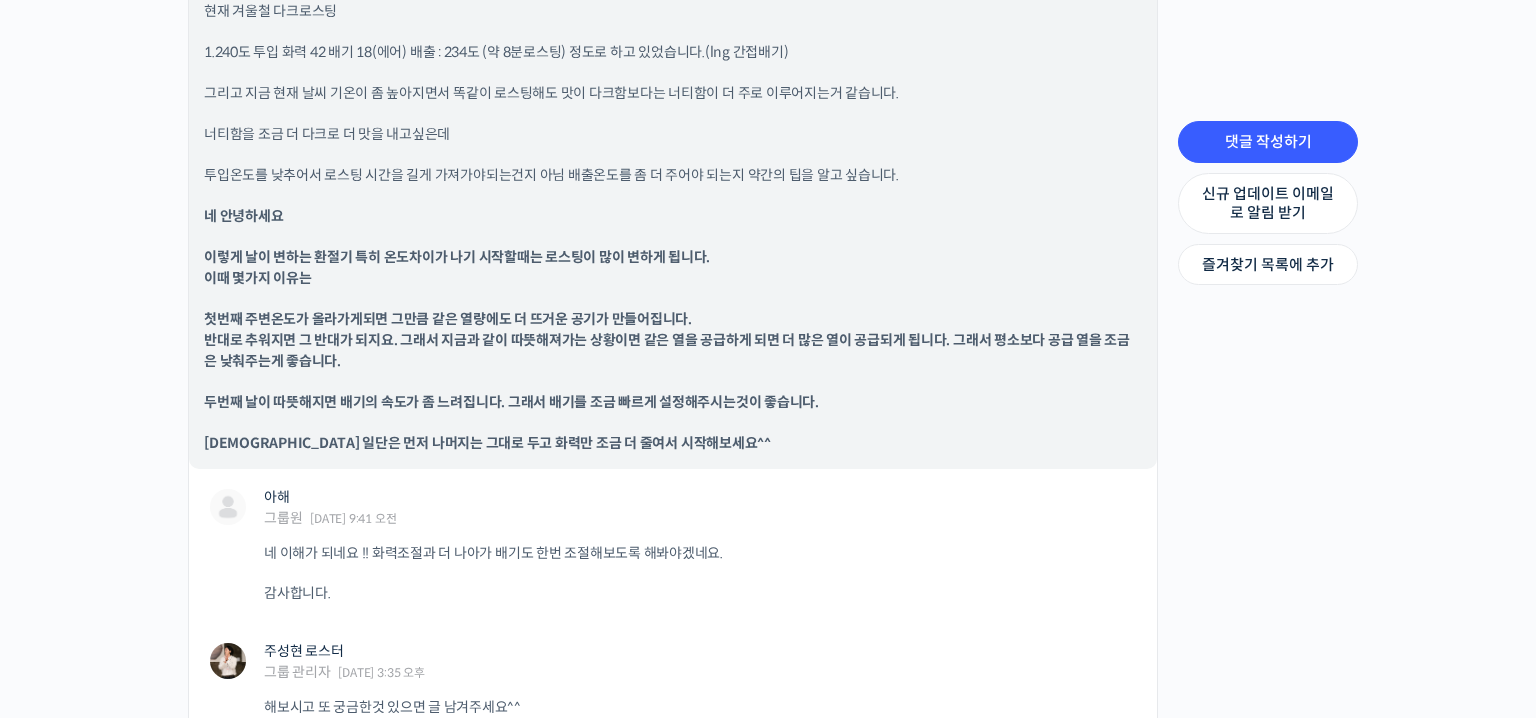 scroll, scrollTop: 1500, scrollLeft: 0, axis: vertical 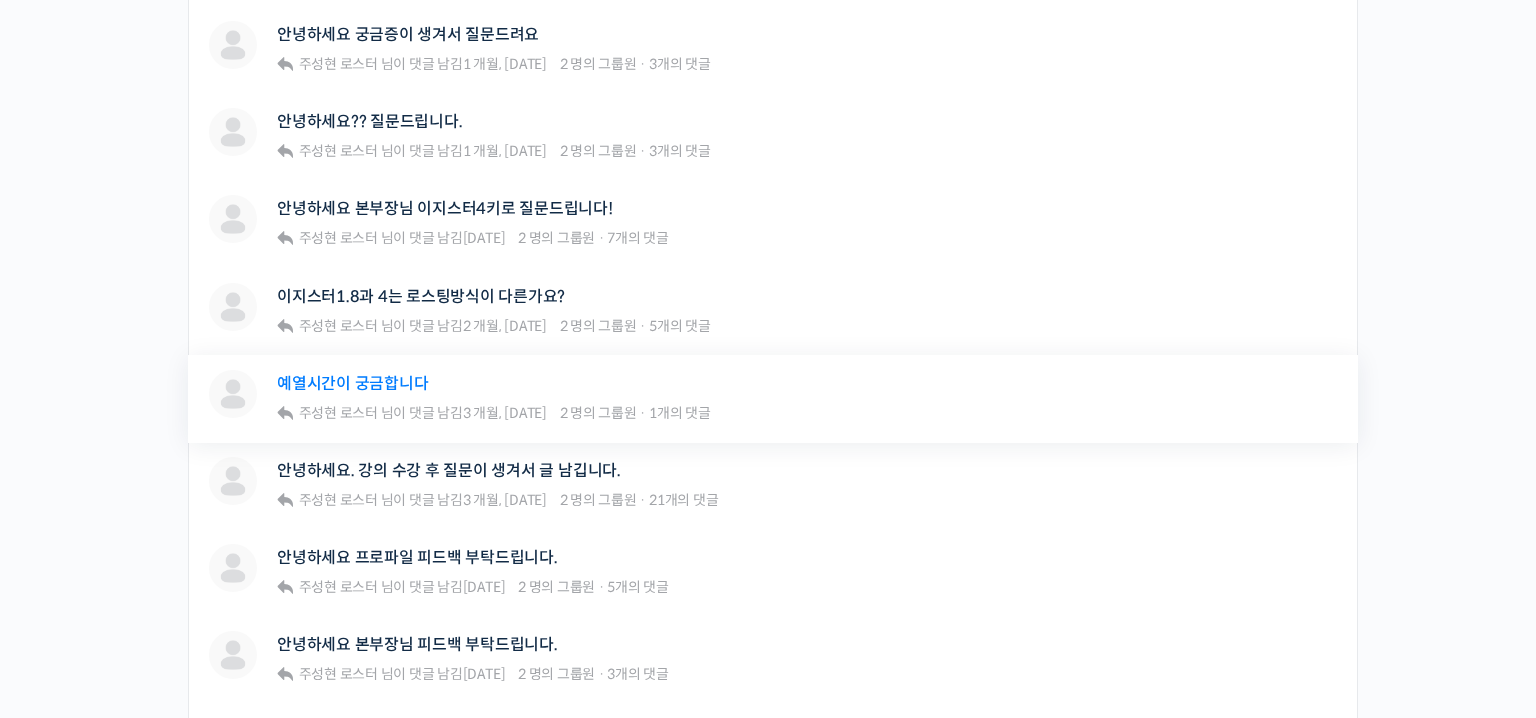 click on "예열시간이 궁금합니다" at bounding box center (352, 383) 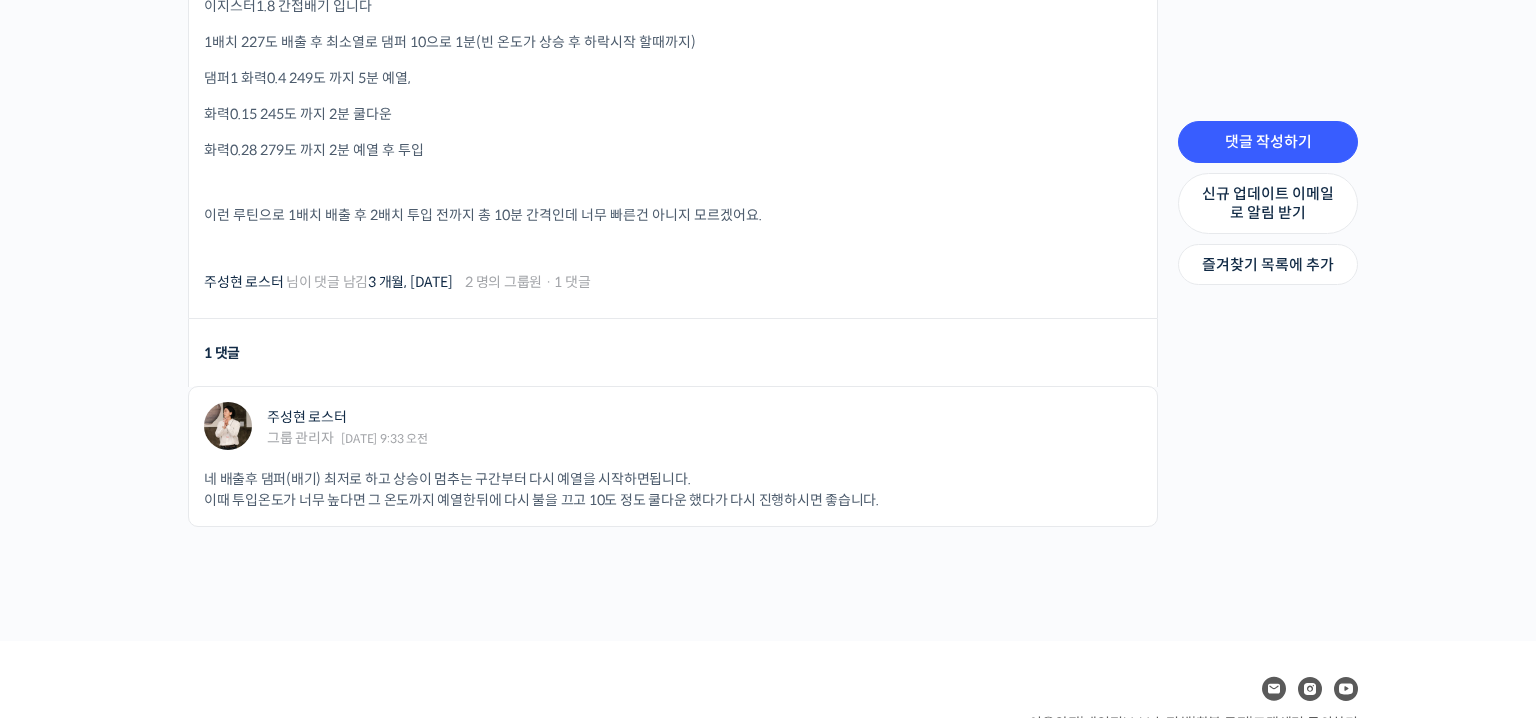 scroll, scrollTop: 786, scrollLeft: 0, axis: vertical 